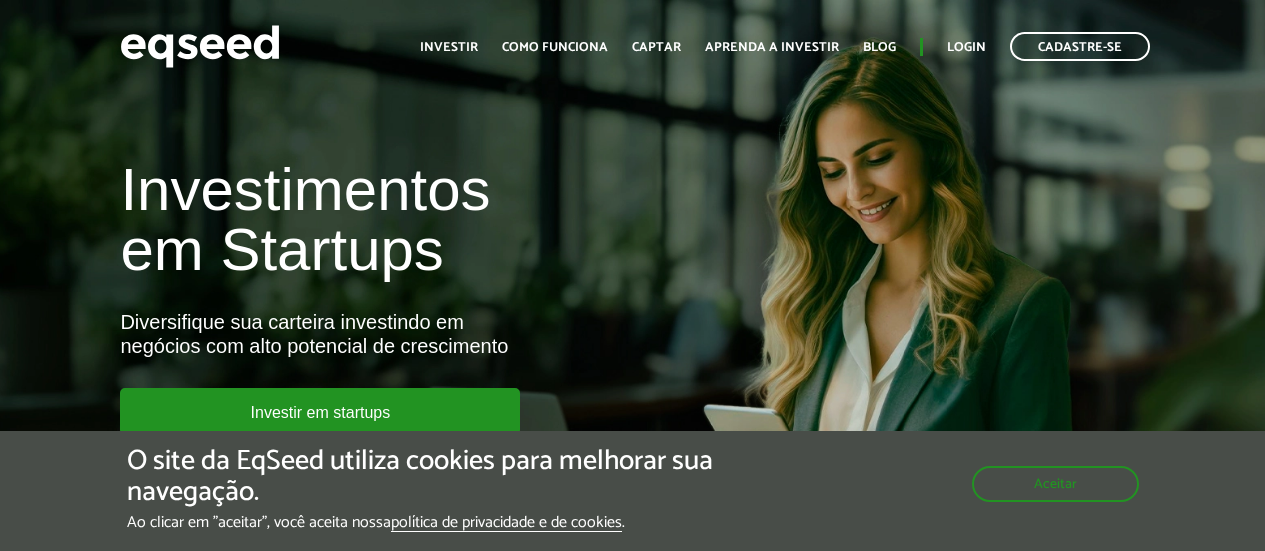 scroll, scrollTop: 0, scrollLeft: 0, axis: both 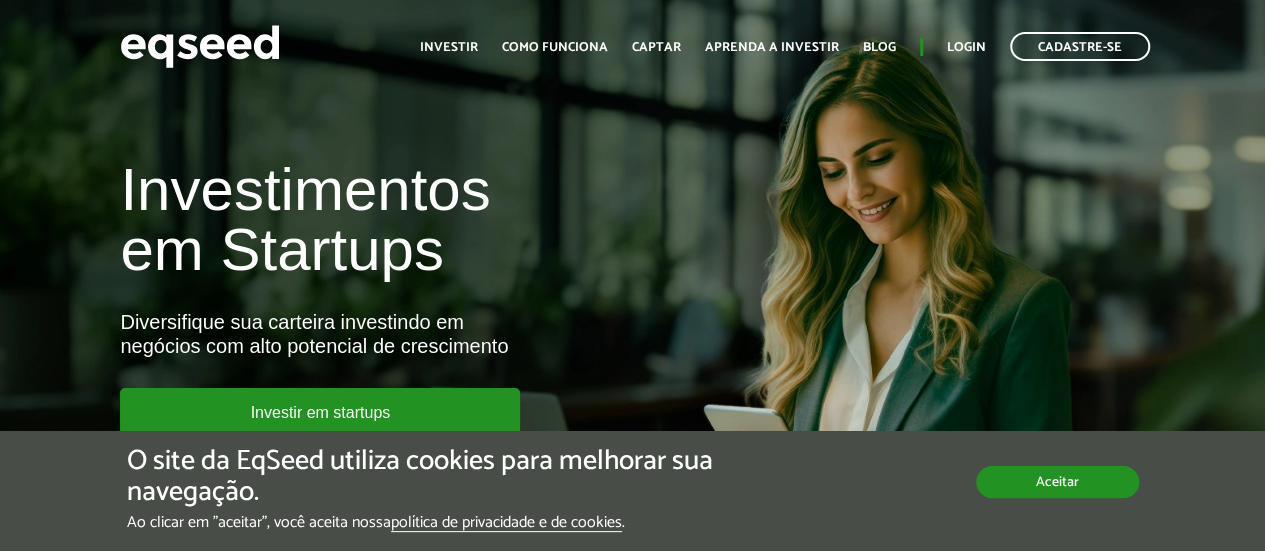 click on "Aceitar" at bounding box center [1057, 482] 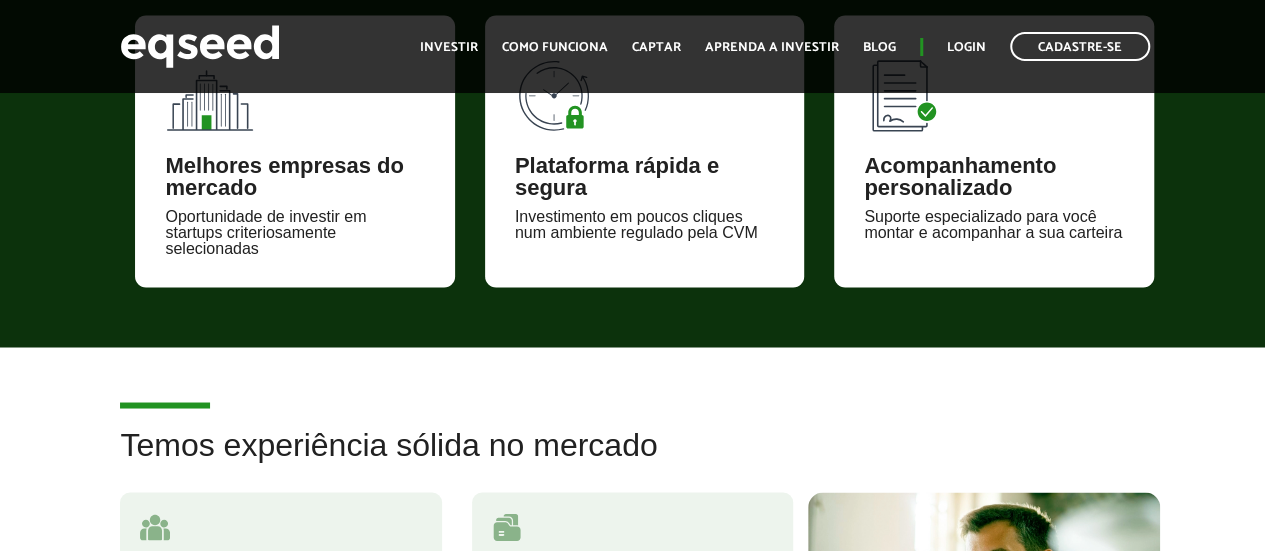 scroll, scrollTop: 1600, scrollLeft: 0, axis: vertical 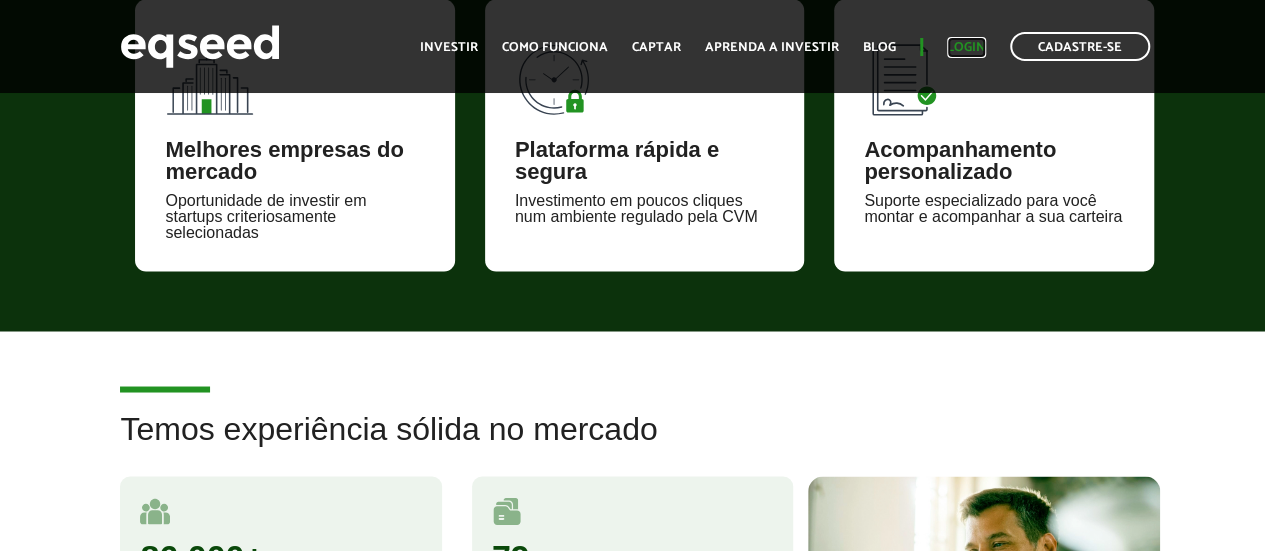 click on "Login" at bounding box center [966, 47] 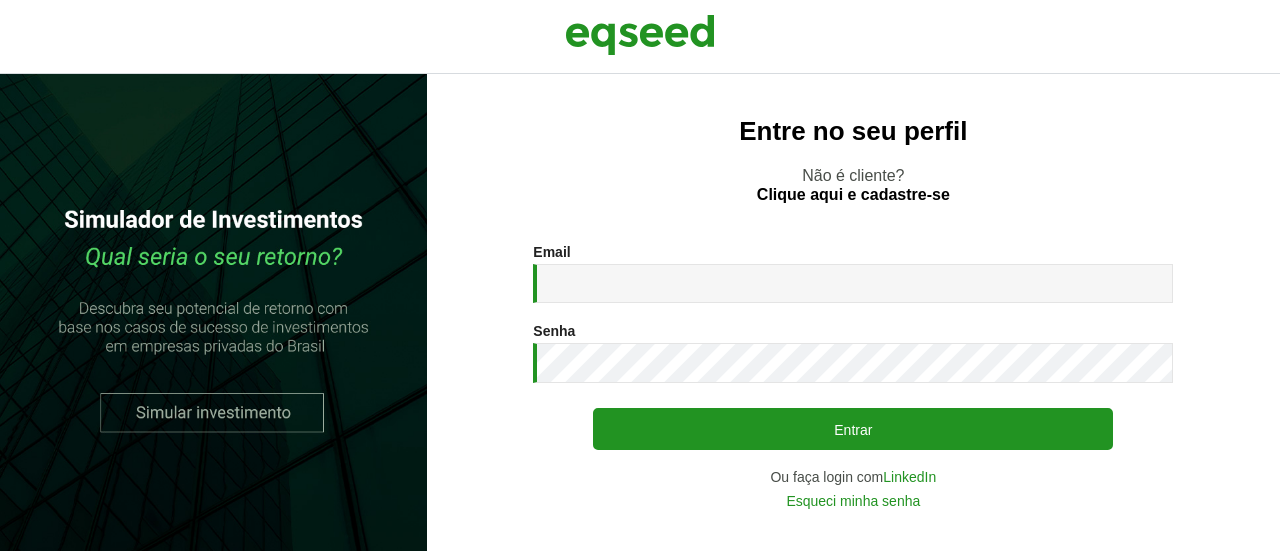 scroll, scrollTop: 0, scrollLeft: 0, axis: both 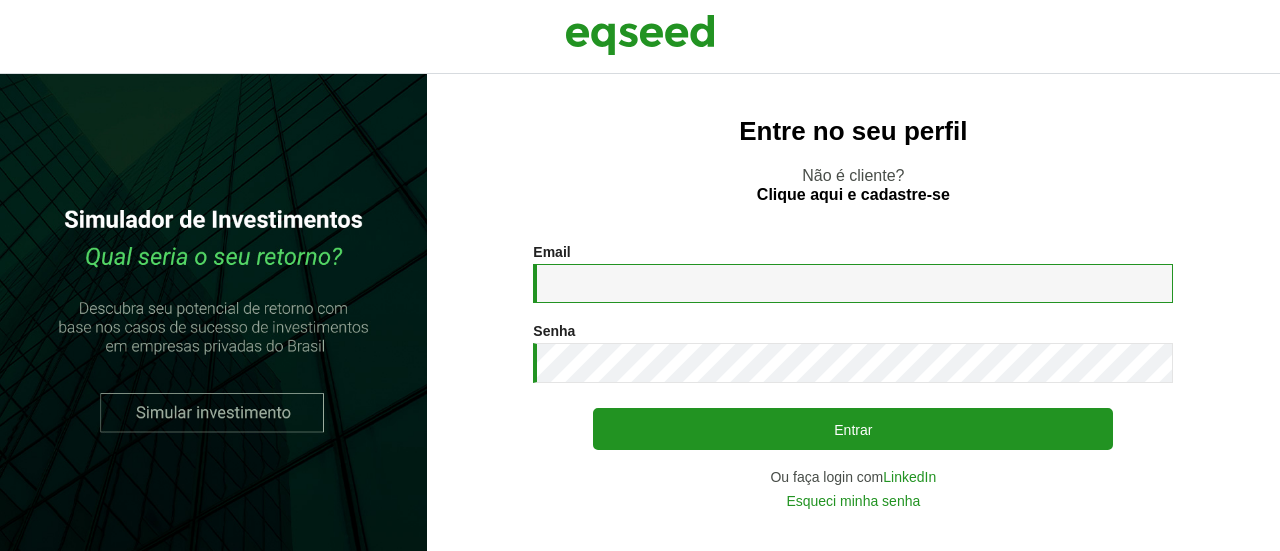click on "Email  *" at bounding box center [853, 283] 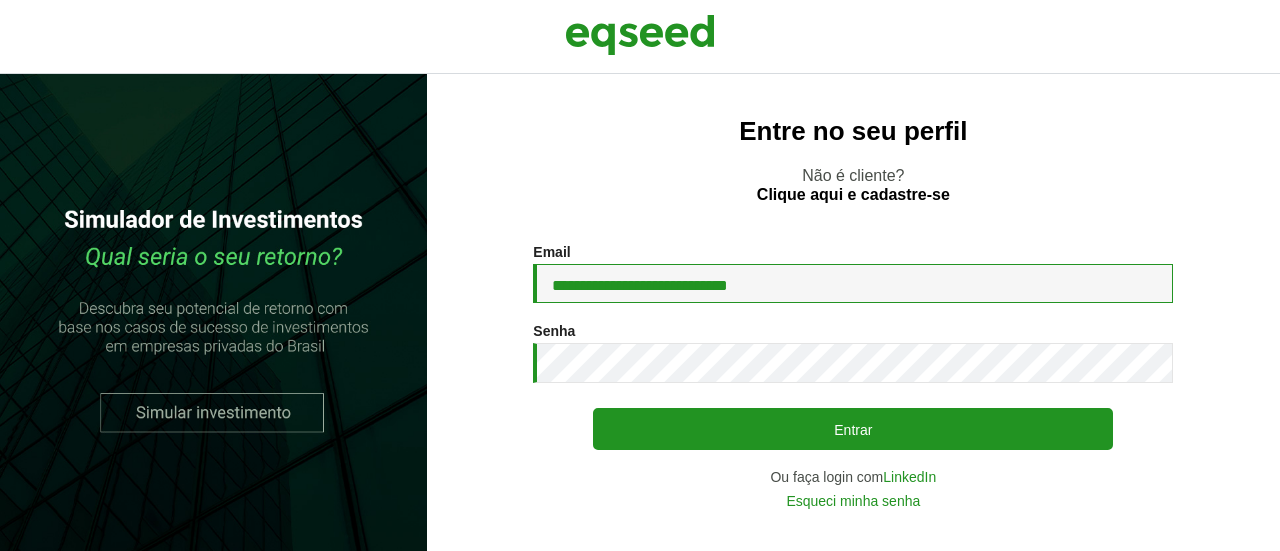 type on "**********" 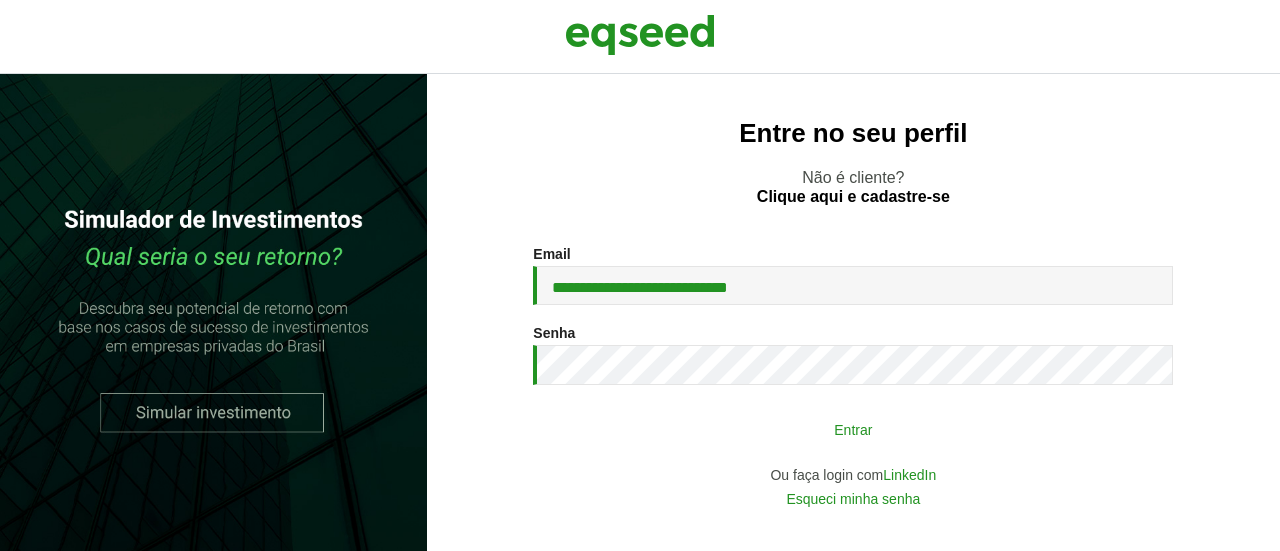 click on "Entrar" at bounding box center [853, 429] 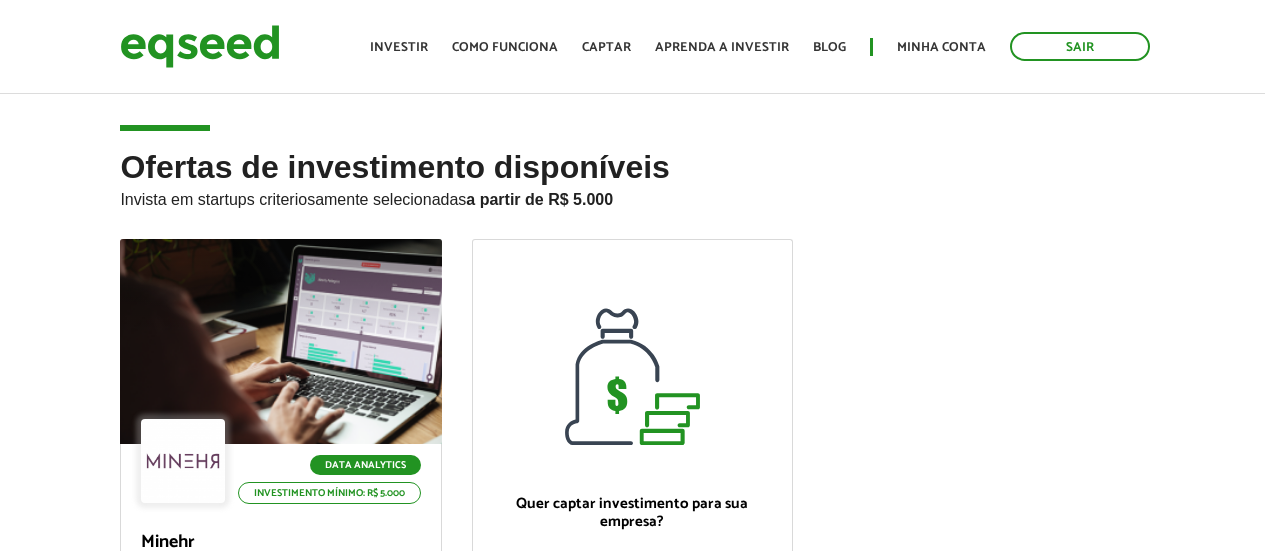 scroll, scrollTop: 0, scrollLeft: 0, axis: both 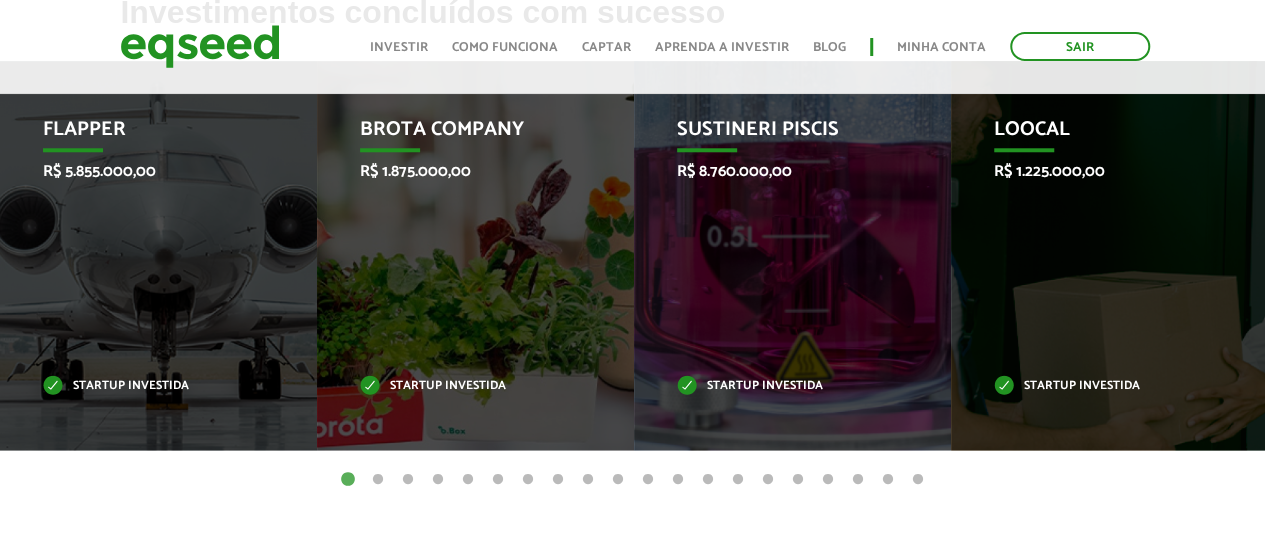 click on "2" at bounding box center [378, 480] 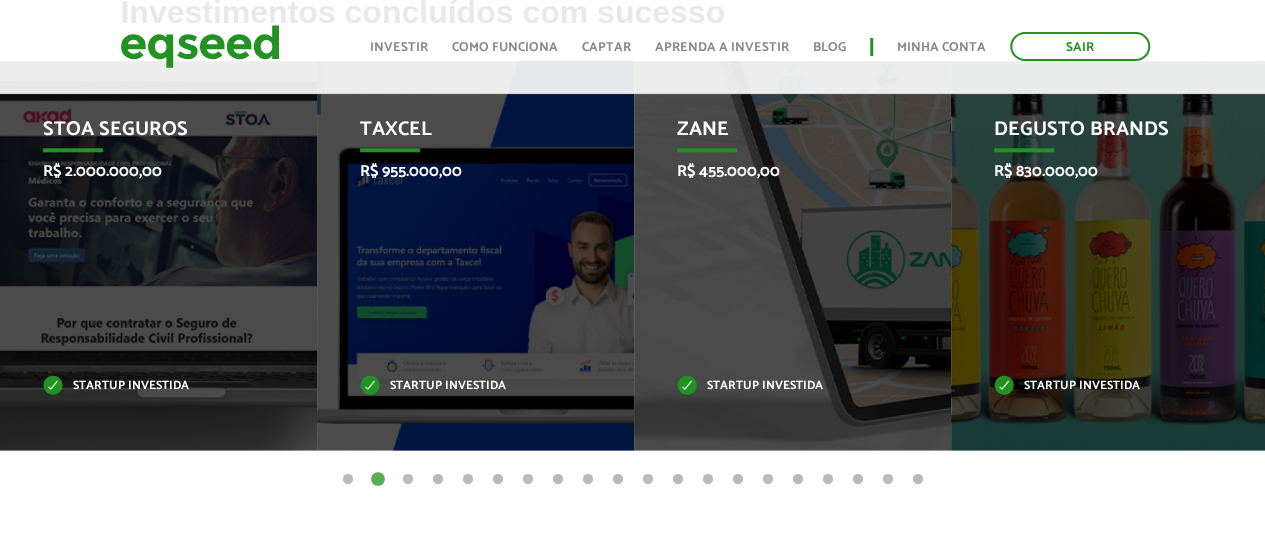 click on "1" at bounding box center [348, 480] 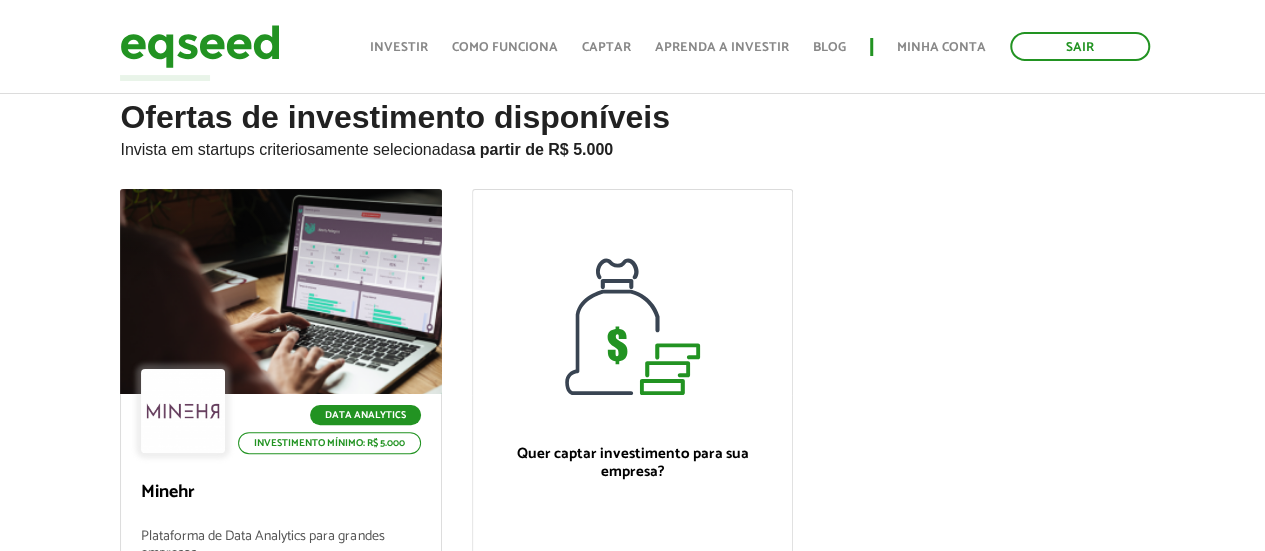 scroll, scrollTop: 0, scrollLeft: 0, axis: both 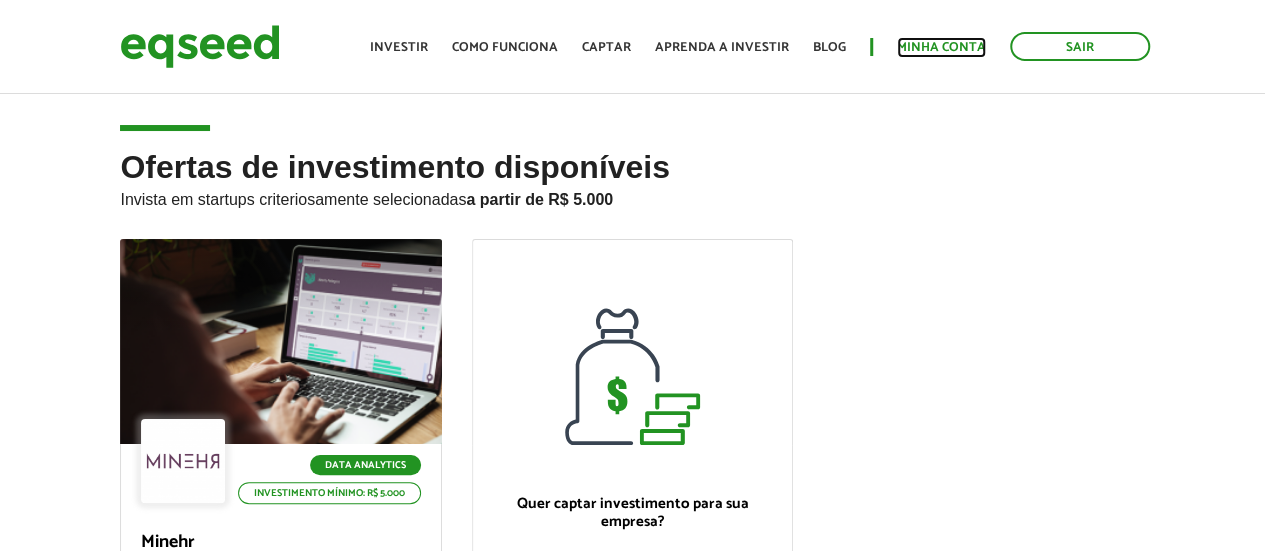 click on "Minha conta" at bounding box center [941, 47] 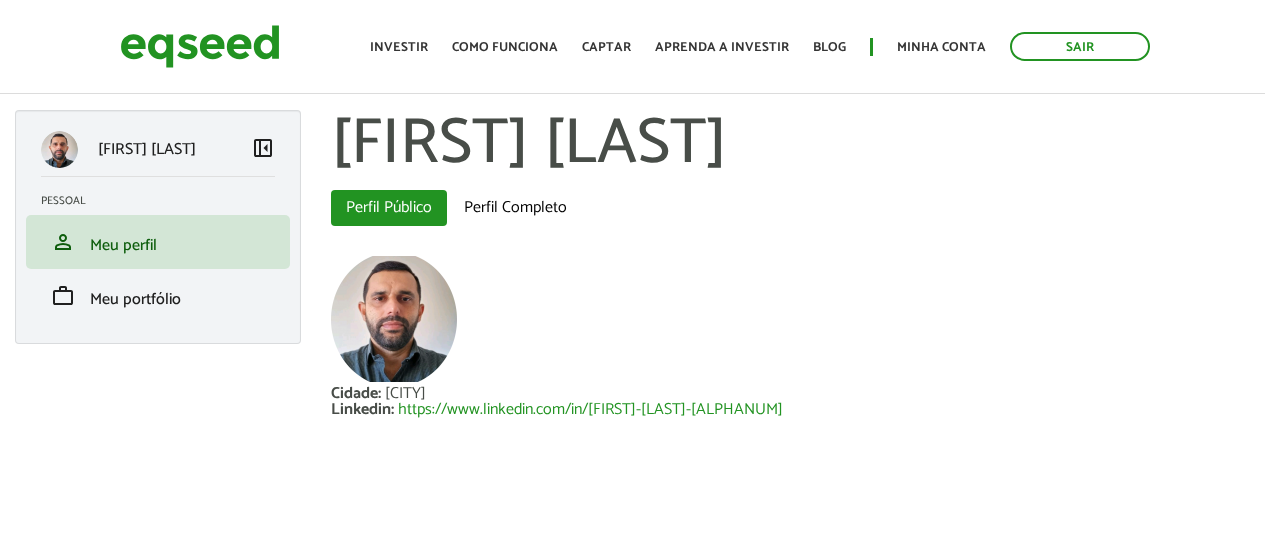 scroll, scrollTop: 0, scrollLeft: 0, axis: both 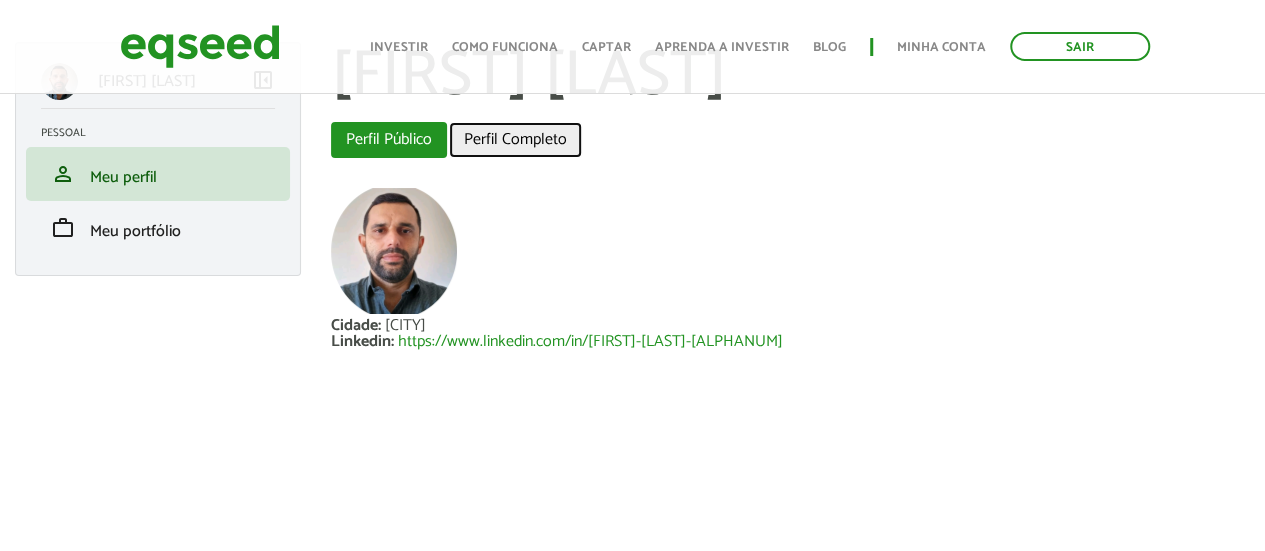 click on "Perfil Completo" at bounding box center [515, 140] 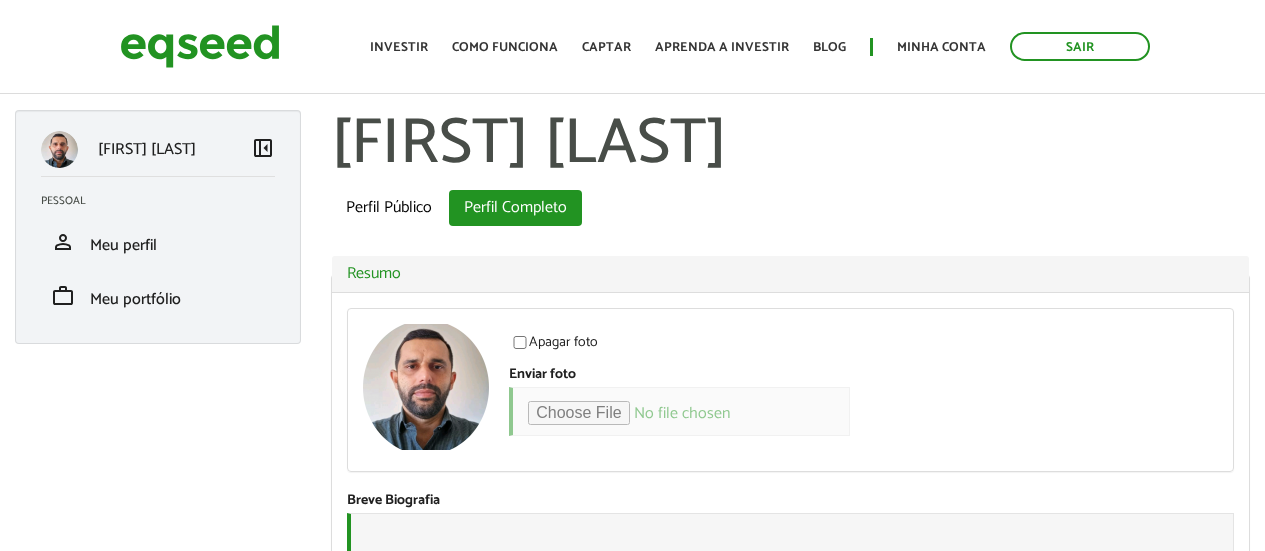 scroll, scrollTop: 0, scrollLeft: 0, axis: both 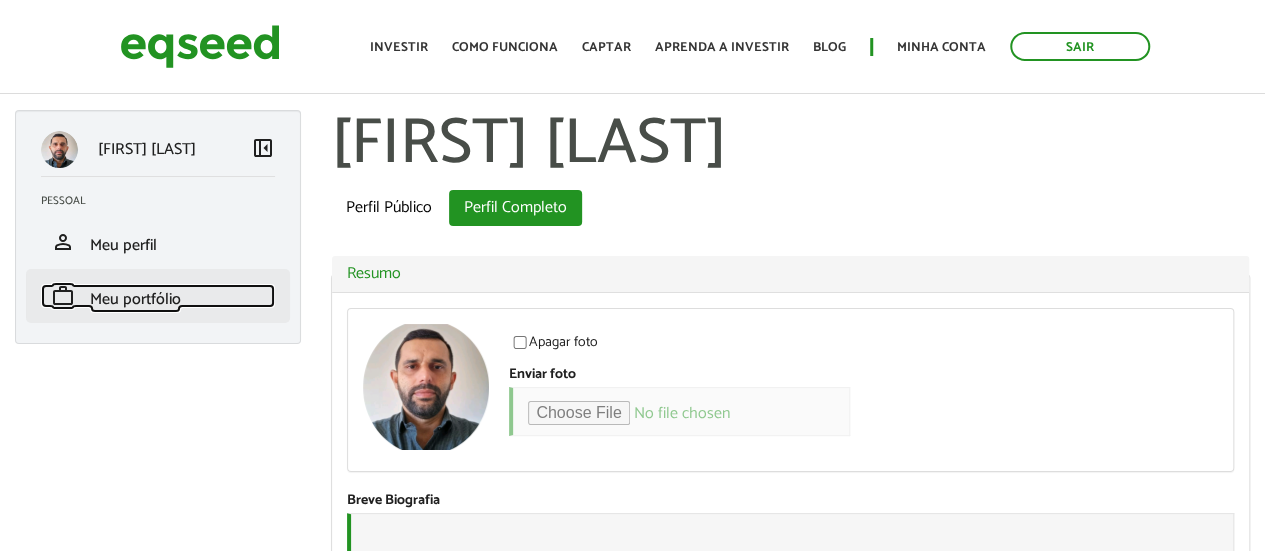 click on "Meu portfólio" at bounding box center (135, 299) 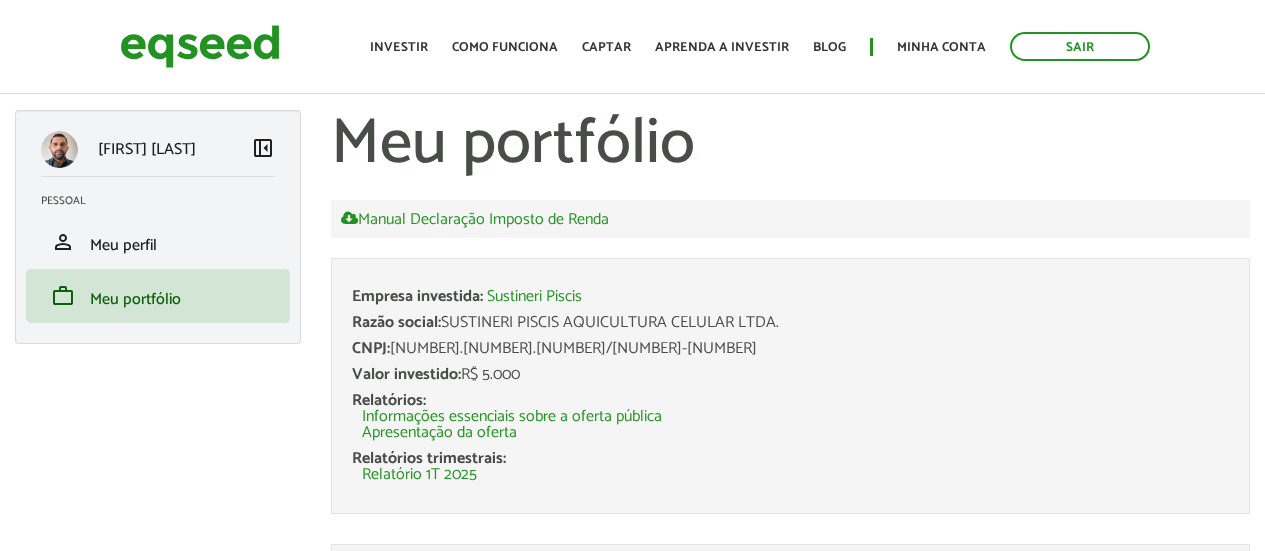 scroll, scrollTop: 0, scrollLeft: 0, axis: both 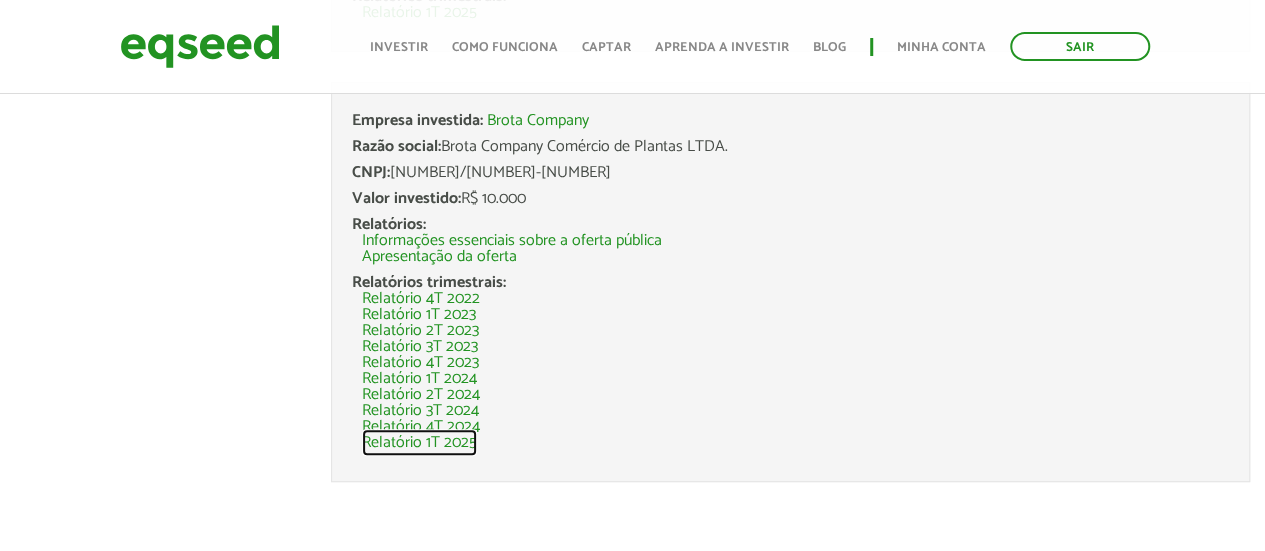 click on "Relatório 1T 2025" at bounding box center [419, 443] 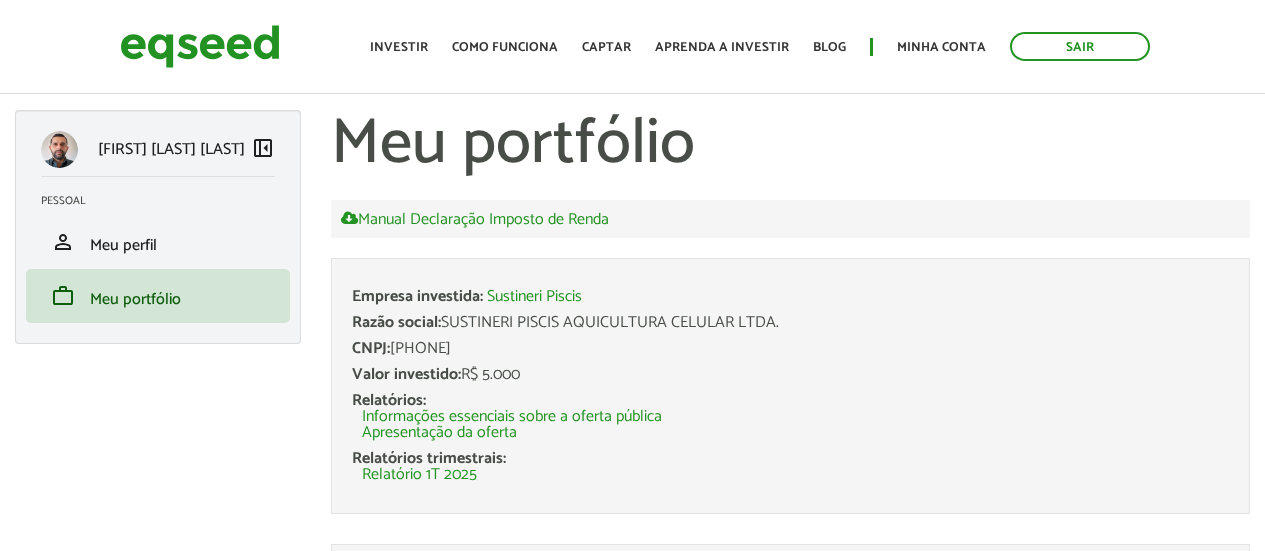 scroll, scrollTop: 0, scrollLeft: 0, axis: both 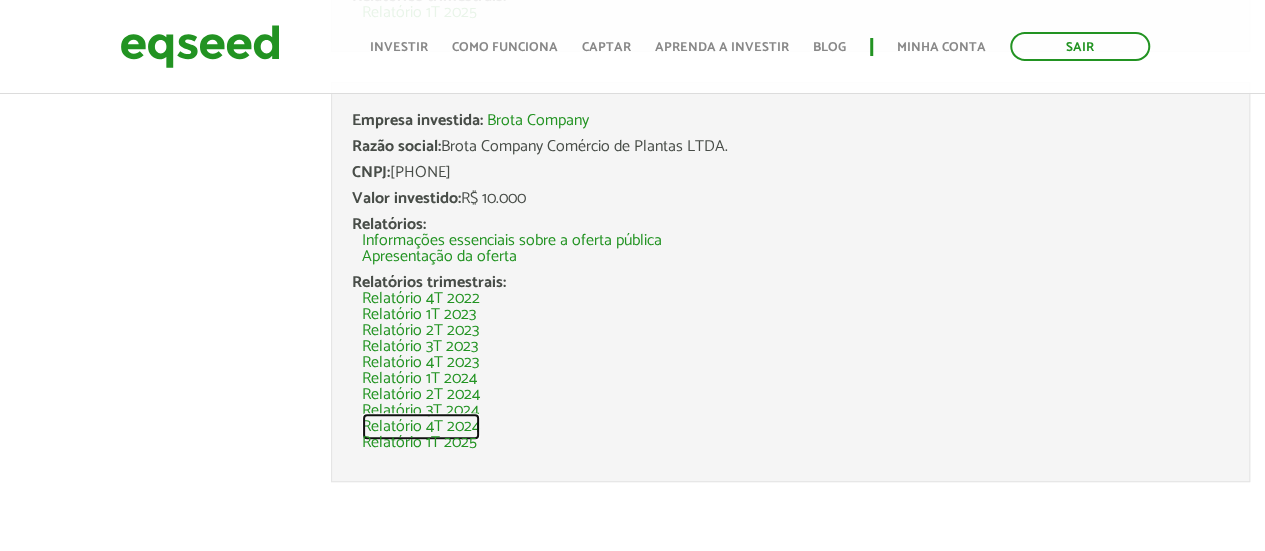 click on "Relatório 4T 2024" at bounding box center [421, 427] 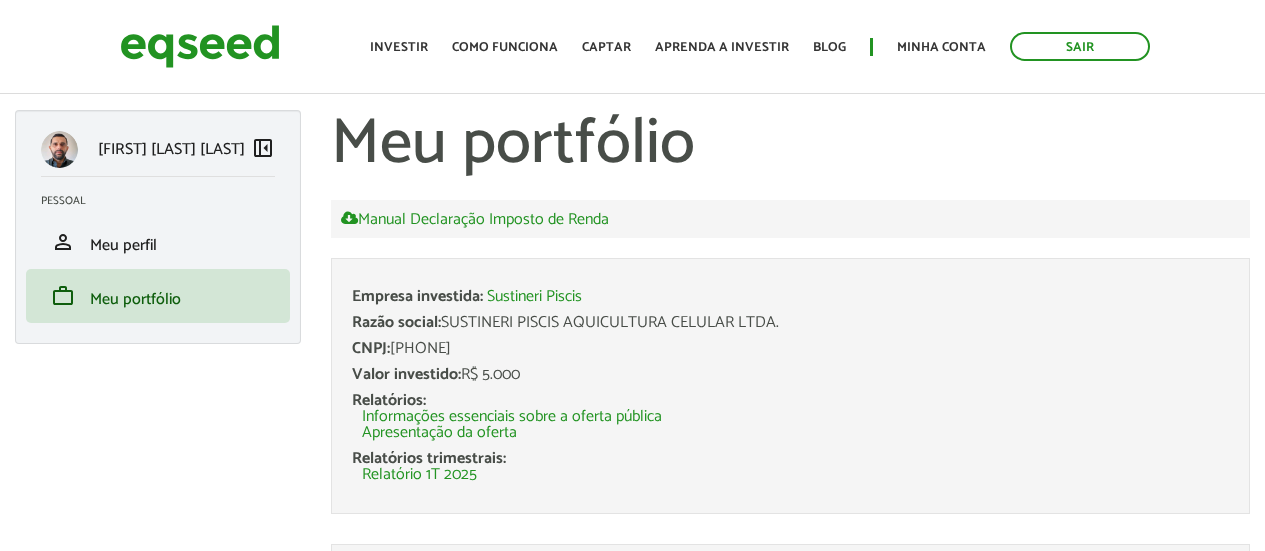scroll, scrollTop: 0, scrollLeft: 0, axis: both 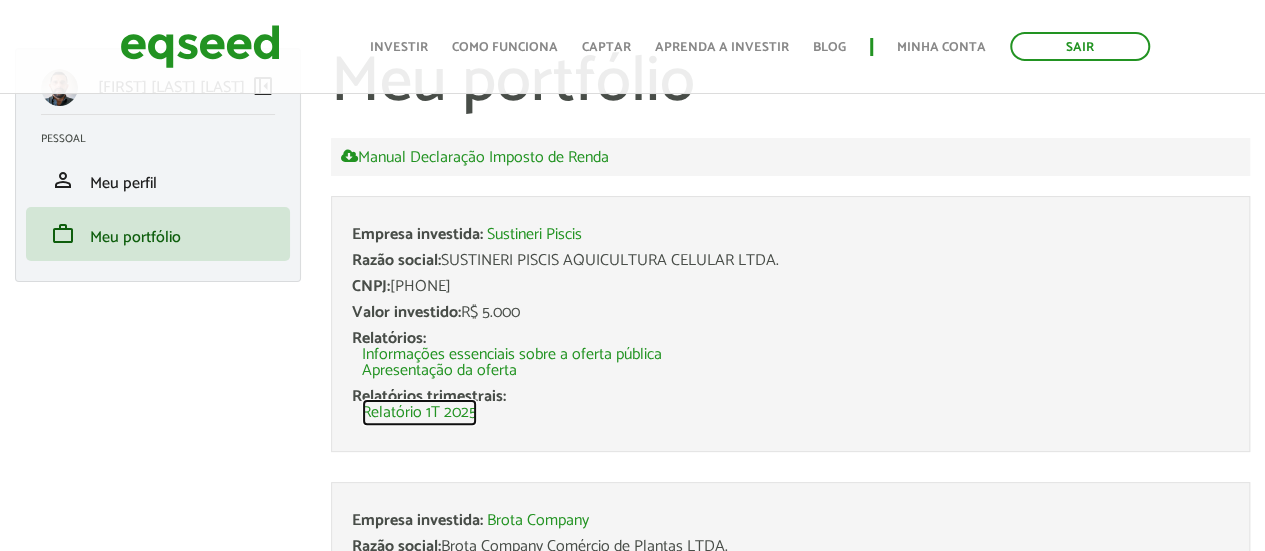 click on "Relatório 1T 2025" at bounding box center [419, 413] 